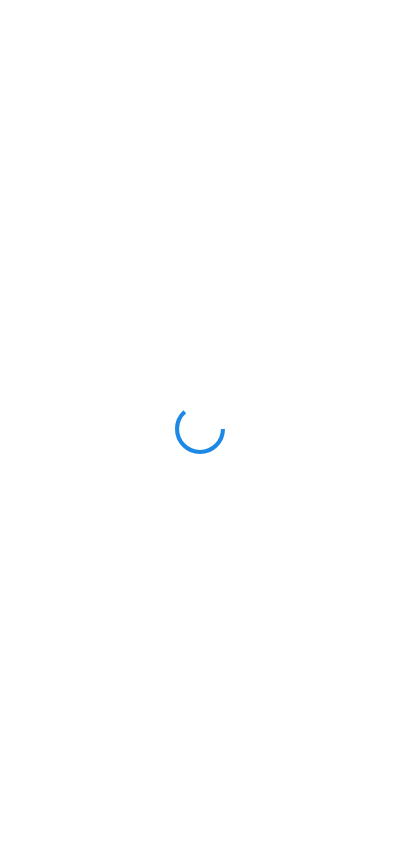 scroll, scrollTop: 0, scrollLeft: 0, axis: both 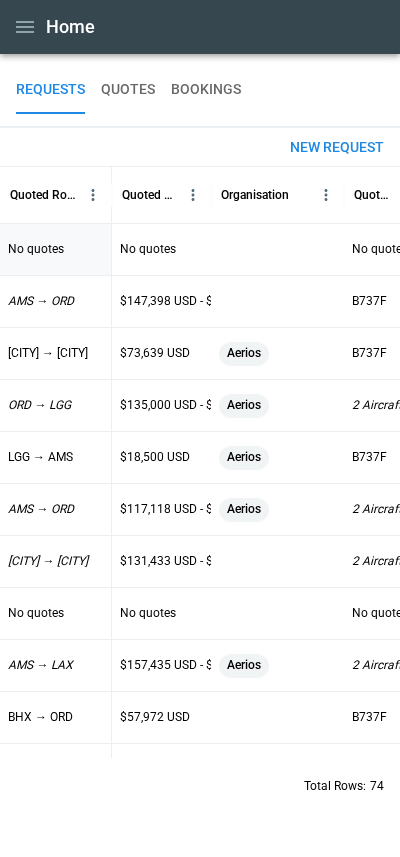 click on "No quotes" at bounding box center [36, 249] 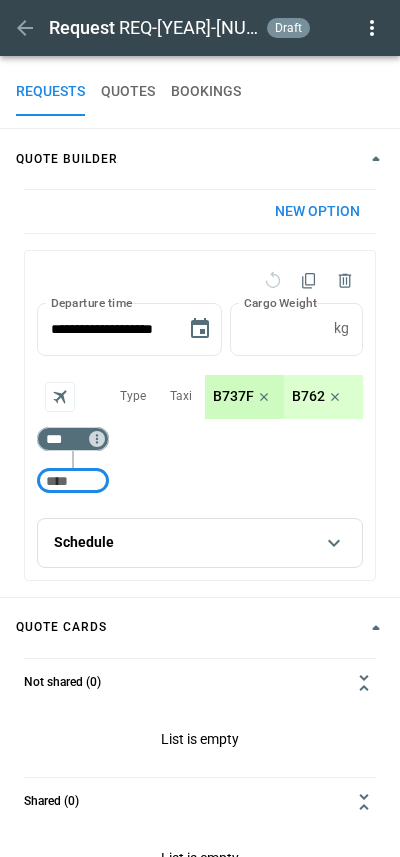 type on "**********" 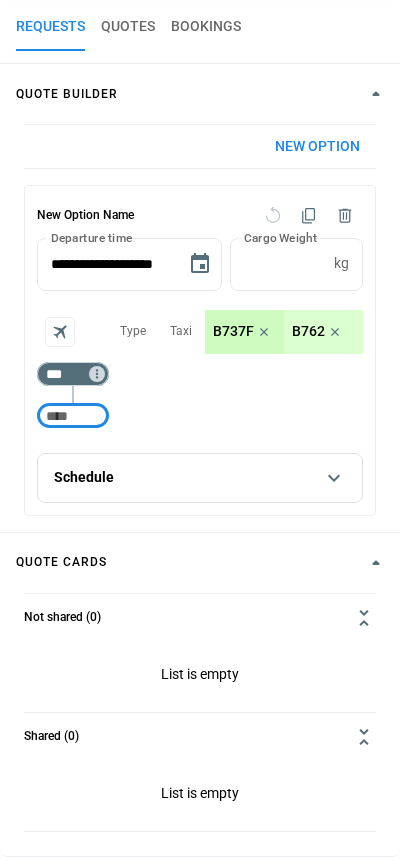 scroll, scrollTop: 64, scrollLeft: 0, axis: vertical 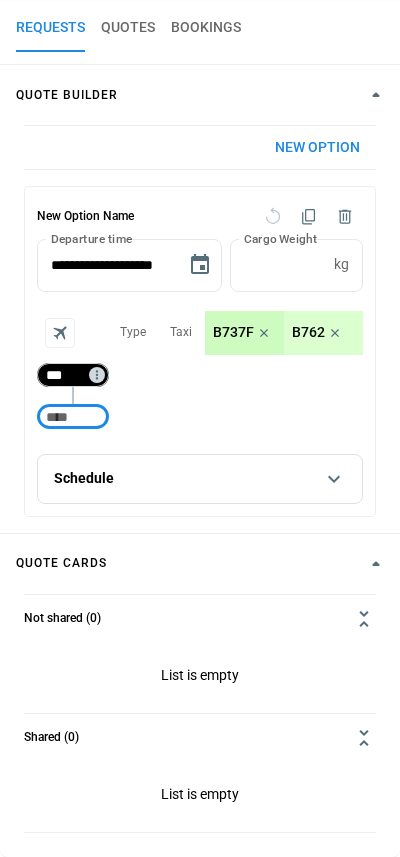click on "***" at bounding box center [69, 375] 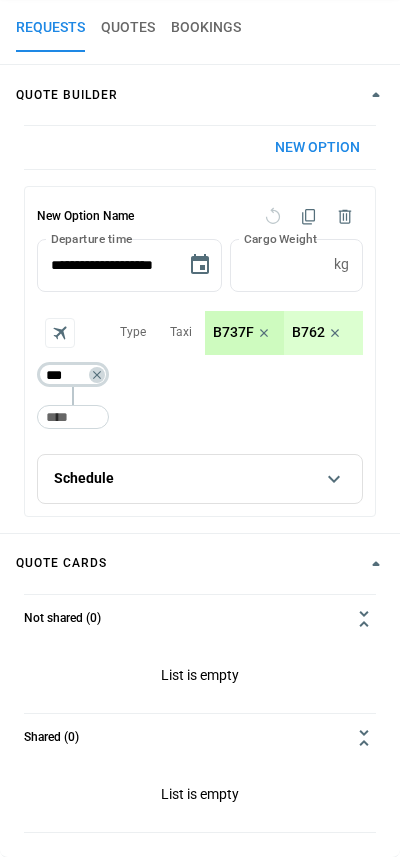 click on "***" at bounding box center [69, 375] 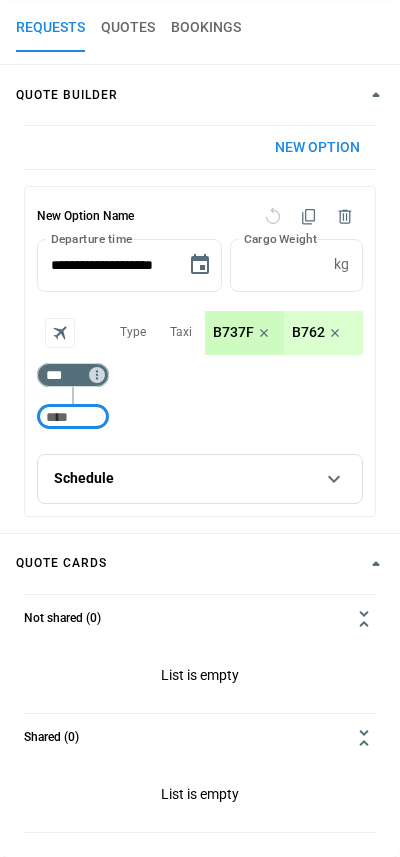 click at bounding box center [73, 417] 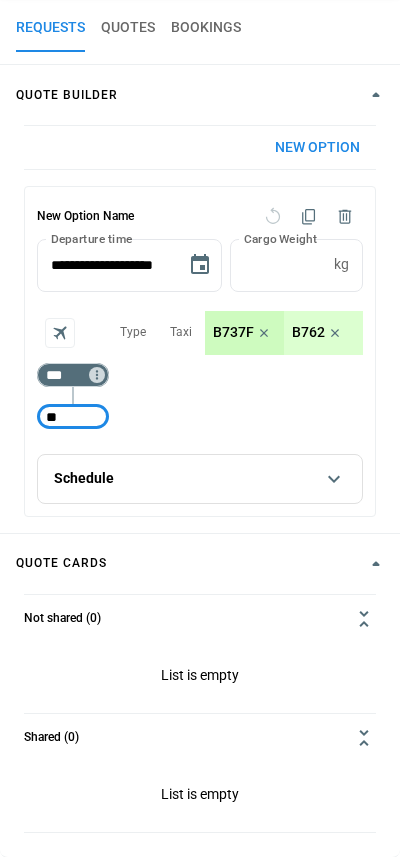 type on "***" 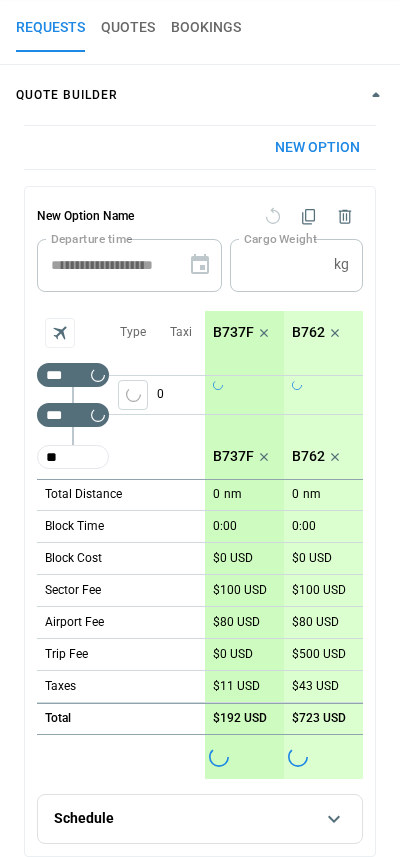 type on "***" 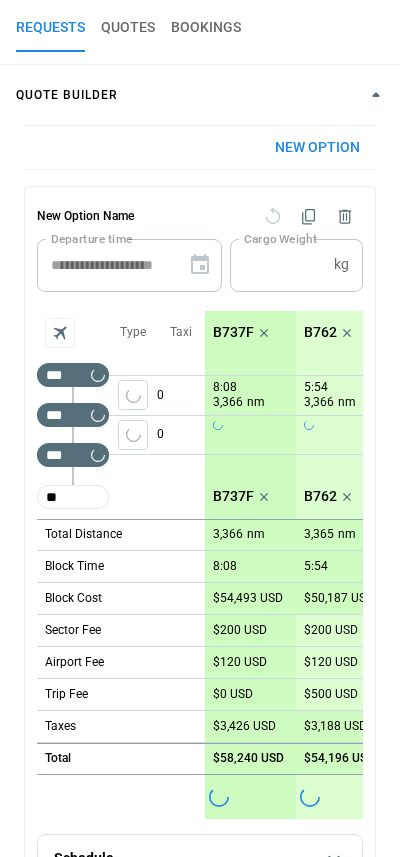 type on "***" 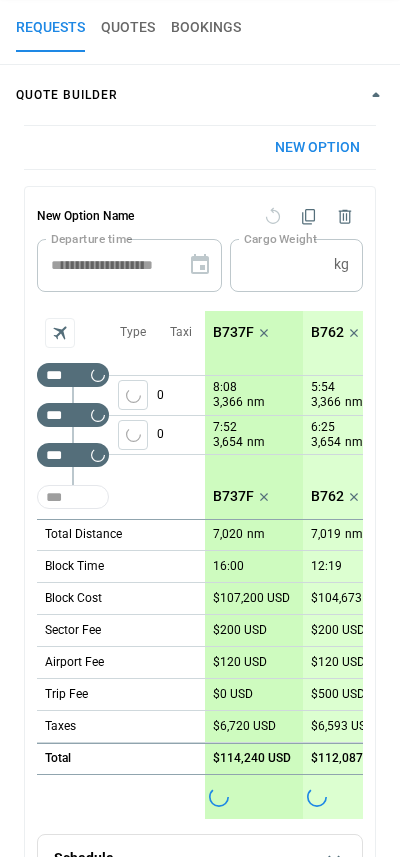 type 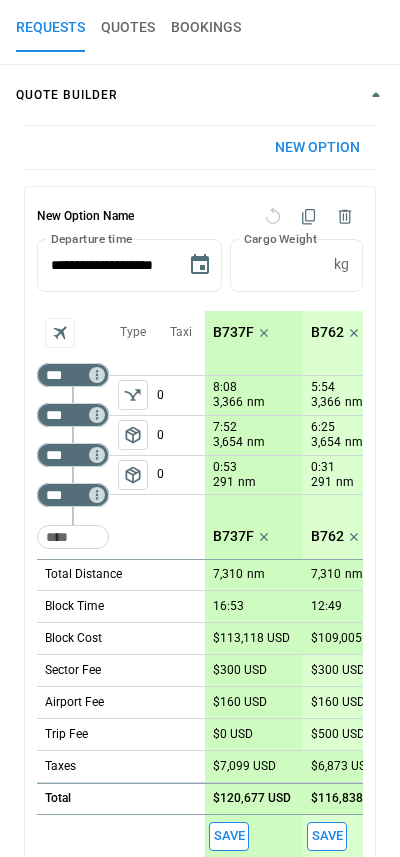 click on "package_2" at bounding box center [133, 475] 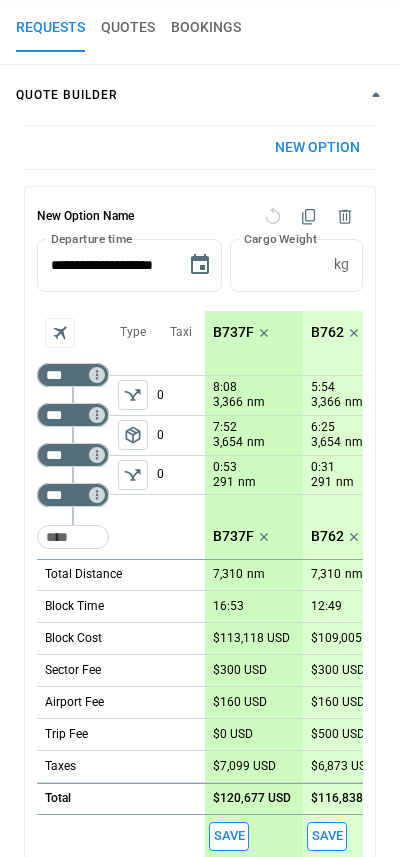 click 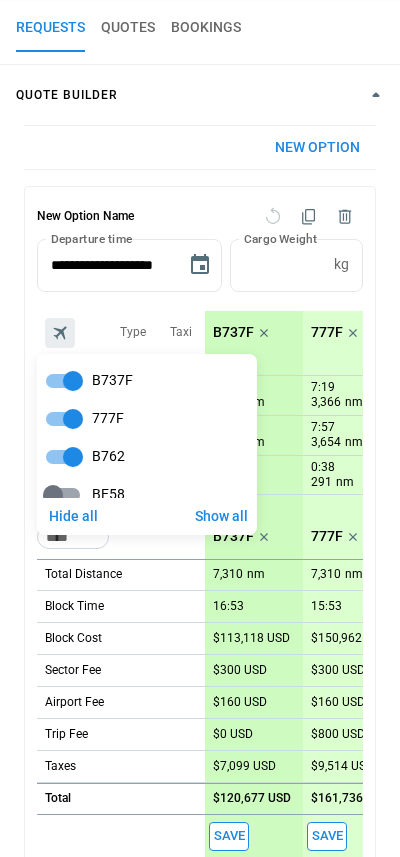 click at bounding box center [200, 428] 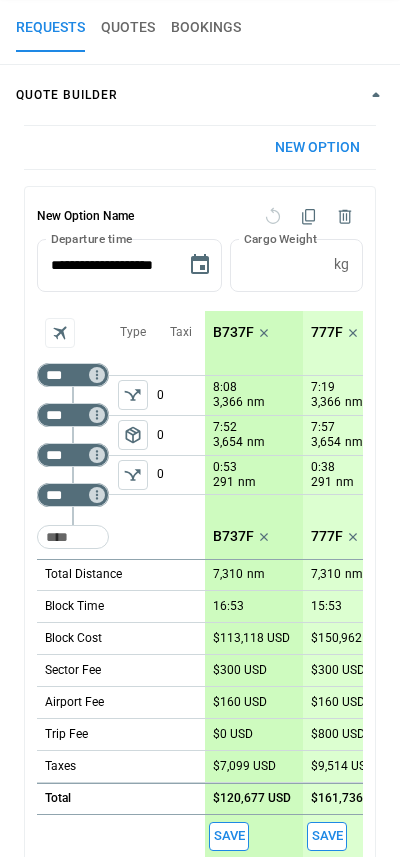 scroll, scrollTop: 159, scrollLeft: 0, axis: vertical 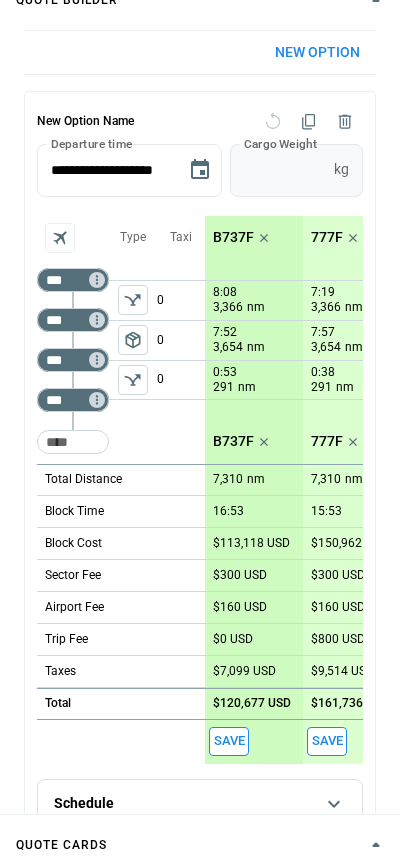 click on "*" at bounding box center [278, 170] 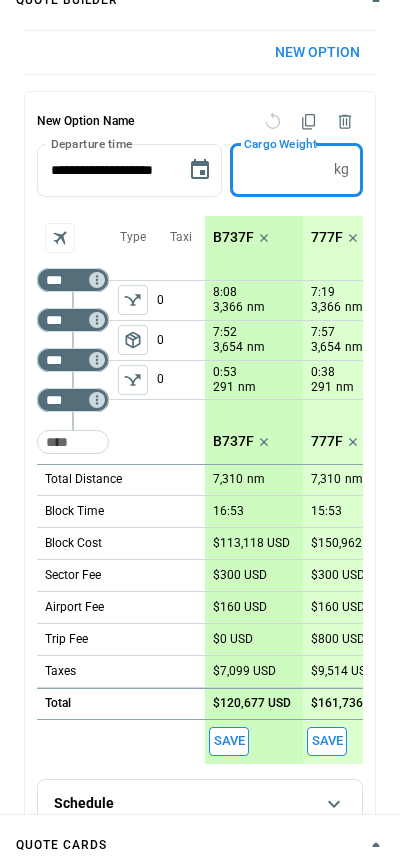 click on "New Option Name" at bounding box center [146, 122] 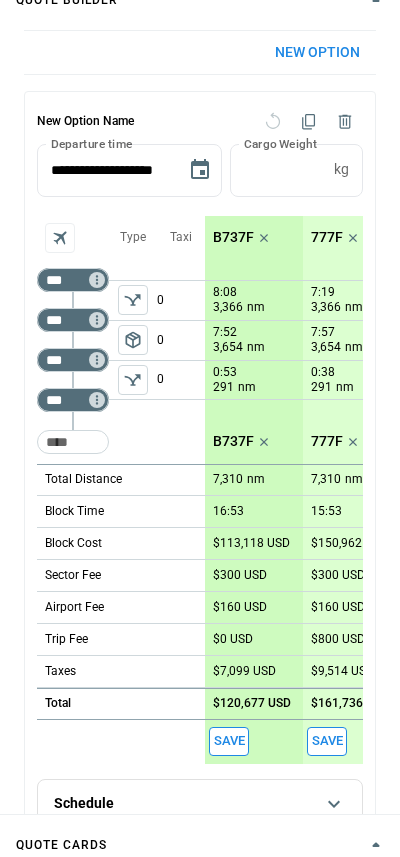 click on "8:08" at bounding box center [225, 292] 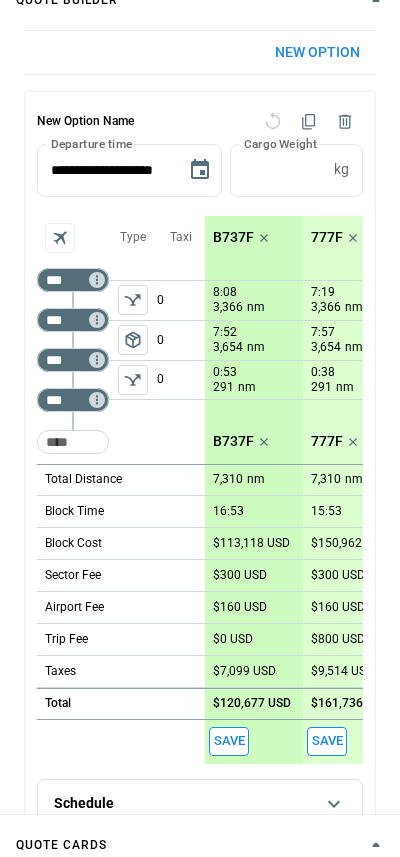 click on "B737F" at bounding box center (243, 238) 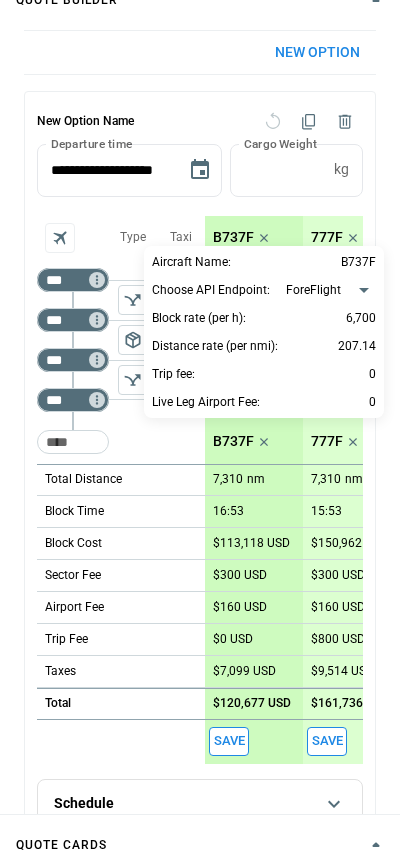 click on "**********" at bounding box center (200, 269) 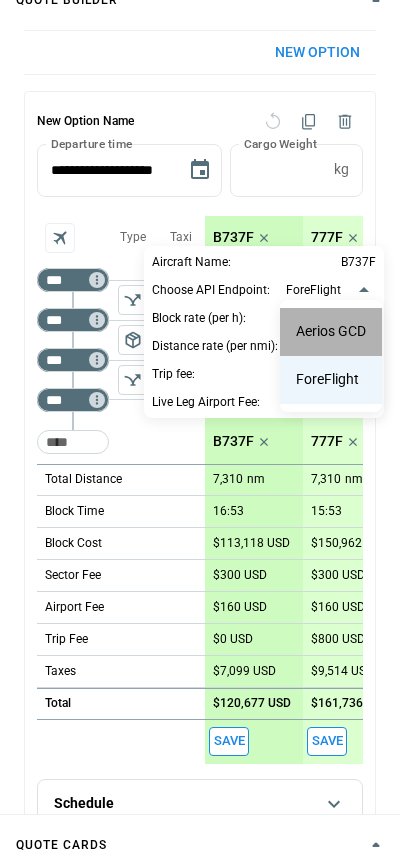 click on "Aerios GCD" at bounding box center (331, 332) 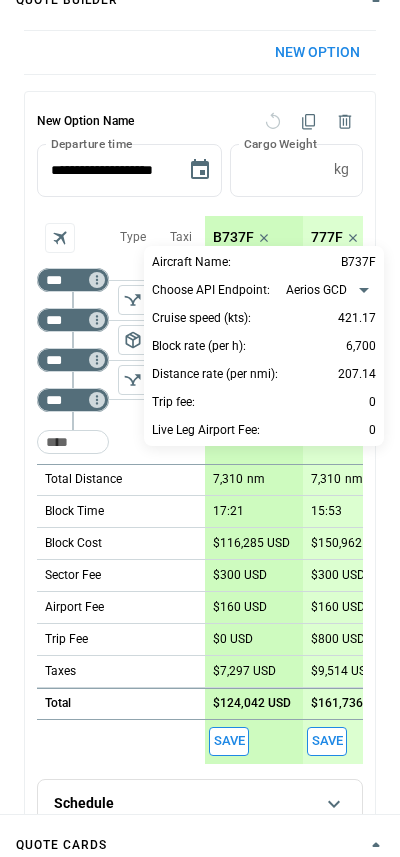 click at bounding box center [200, 428] 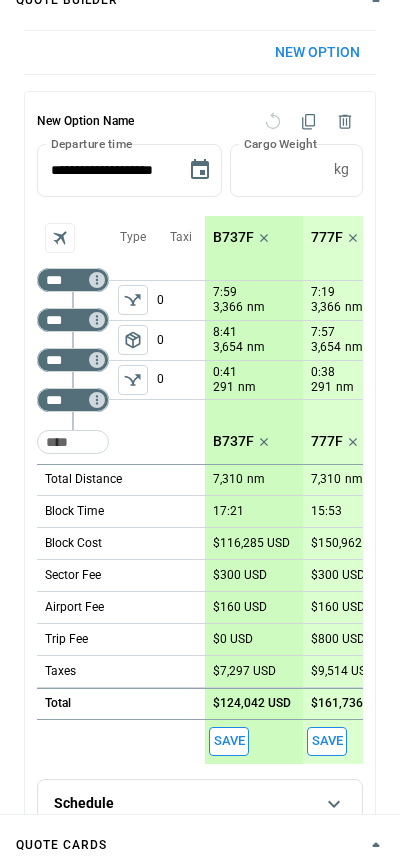 click on "B737F" at bounding box center (233, 237) 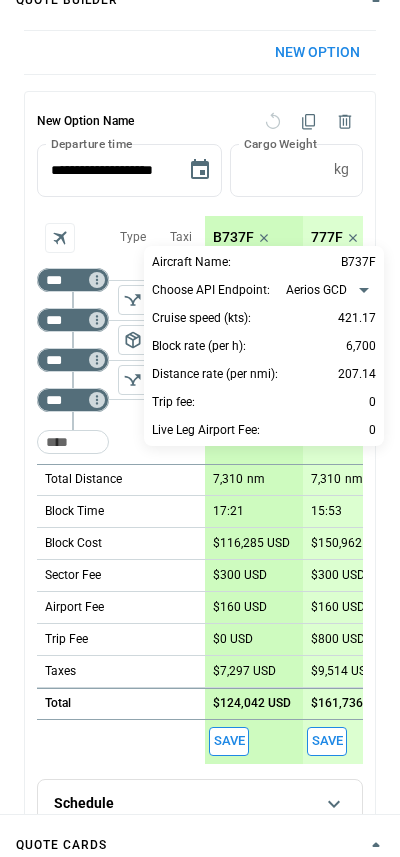 click at bounding box center (200, 428) 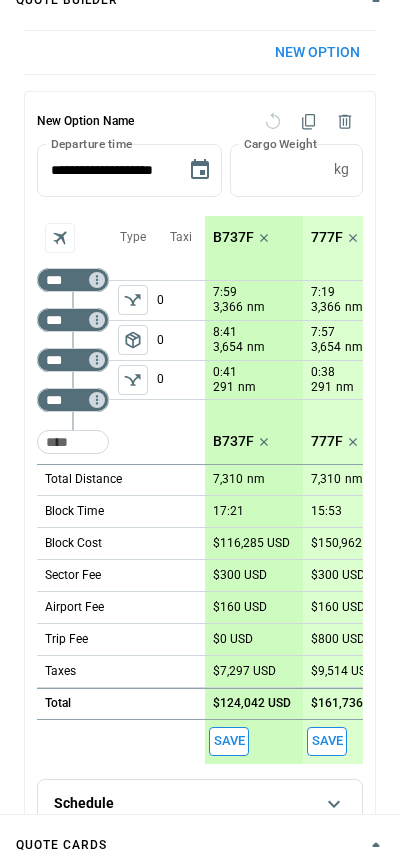 click on "7:59" at bounding box center (225, 292) 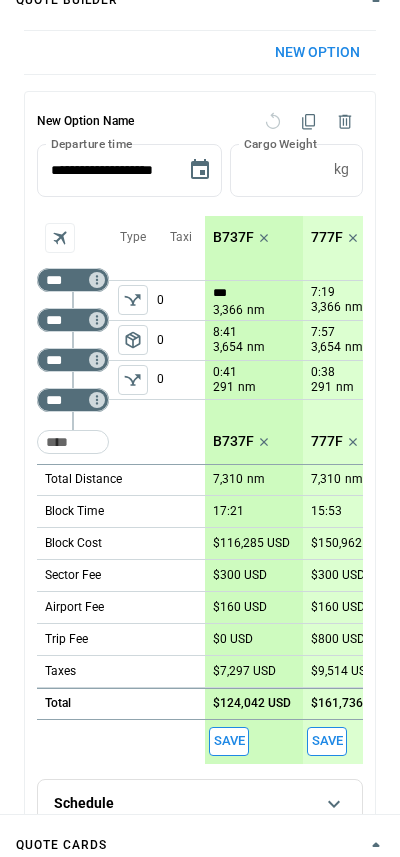 type on "****" 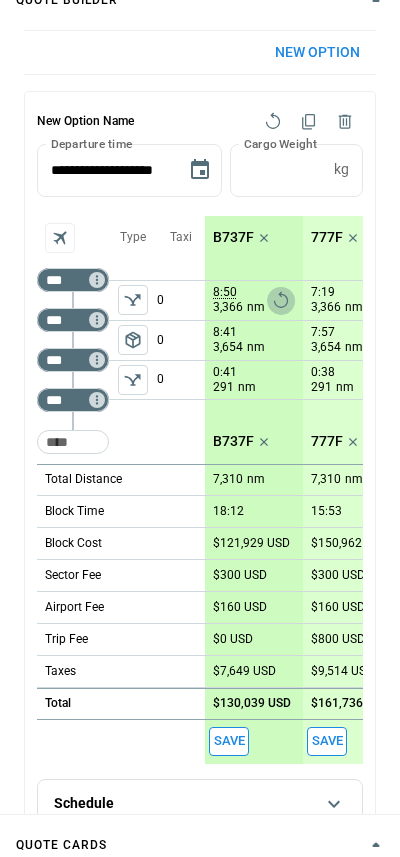 click 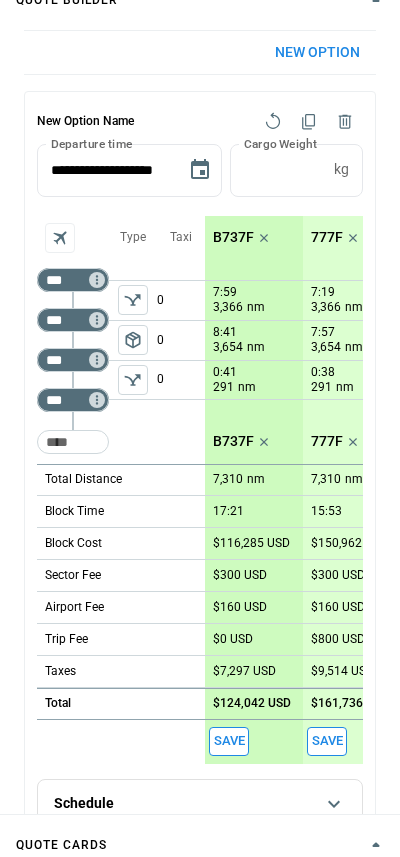 click on "B737F" at bounding box center (233, 237) 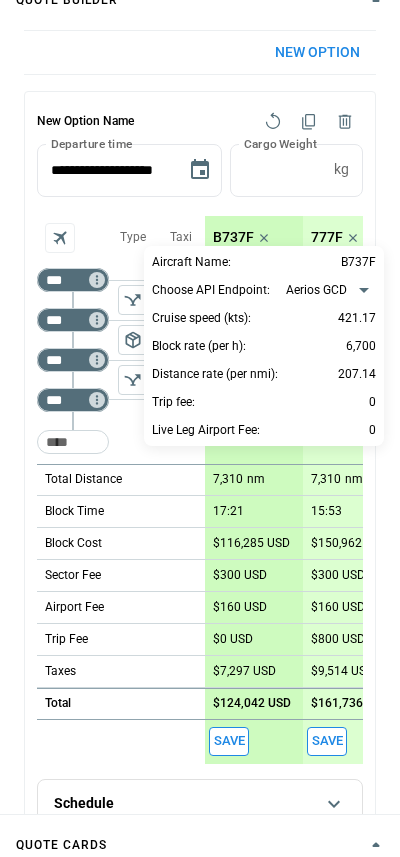 click on "**********" at bounding box center (200, 269) 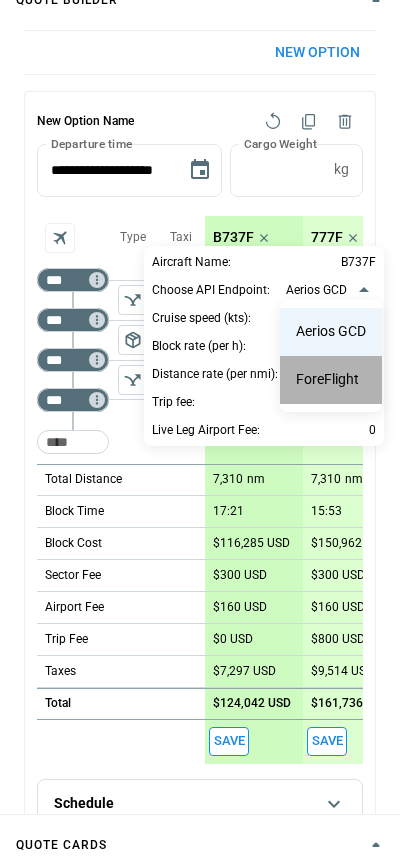 click on "ForeFlight" at bounding box center (331, 380) 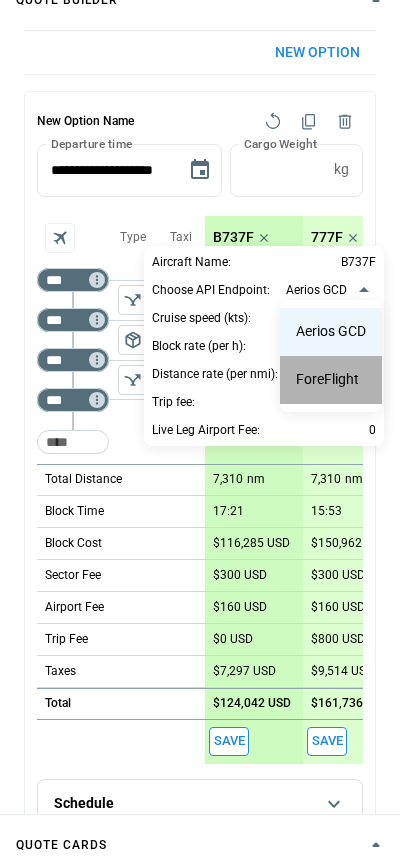 type on "**********" 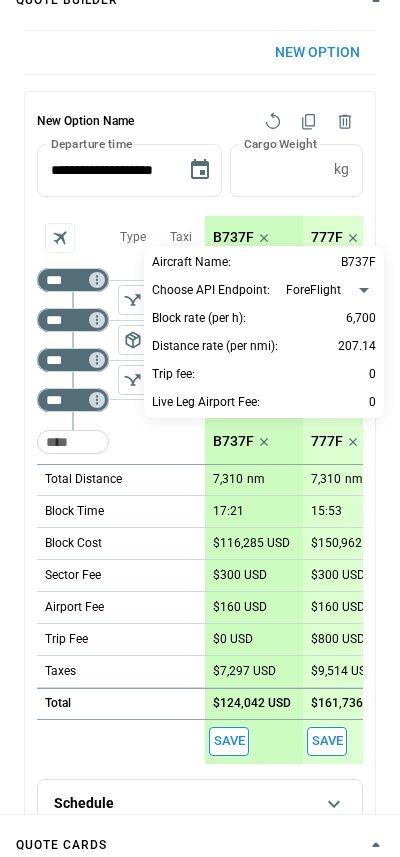 click at bounding box center [200, 428] 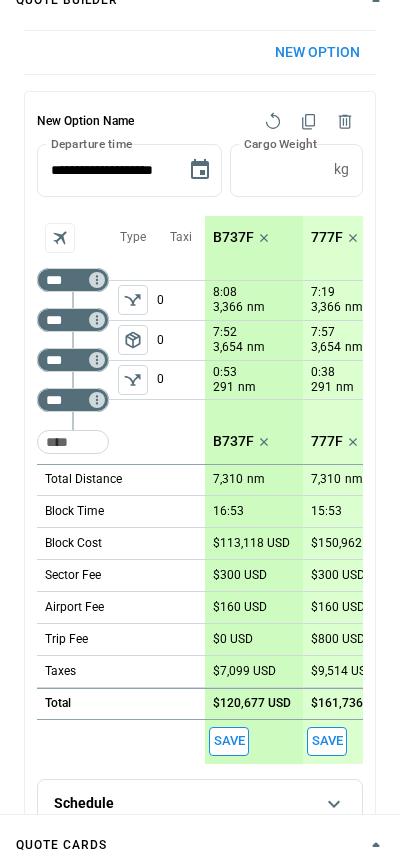 click on "0:53" at bounding box center (225, 372) 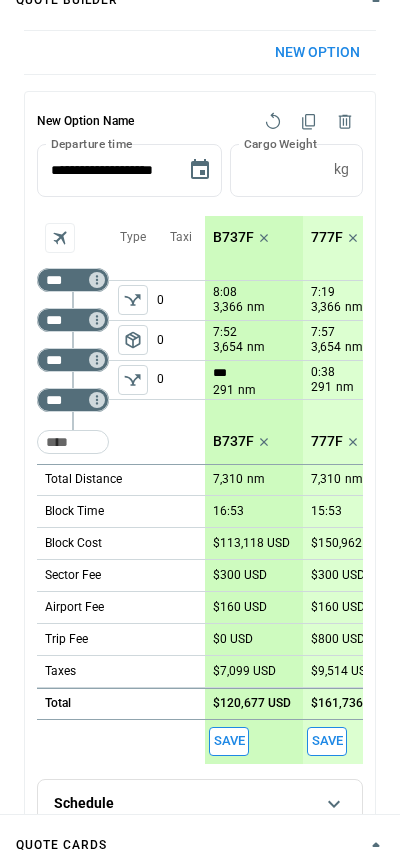 type on "****" 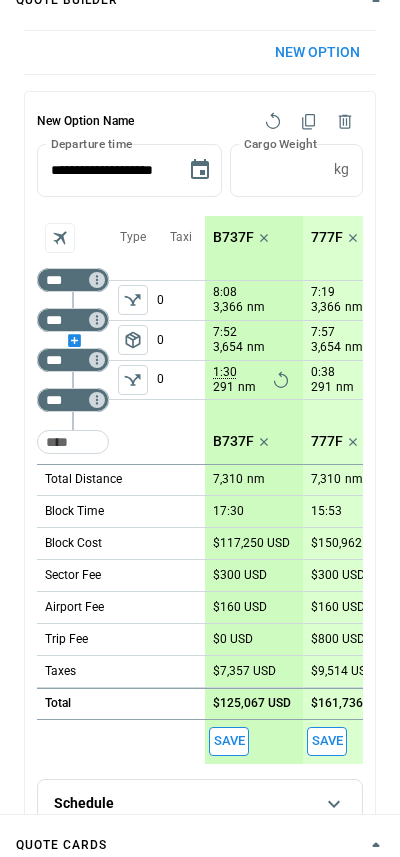 click at bounding box center (73, 340) 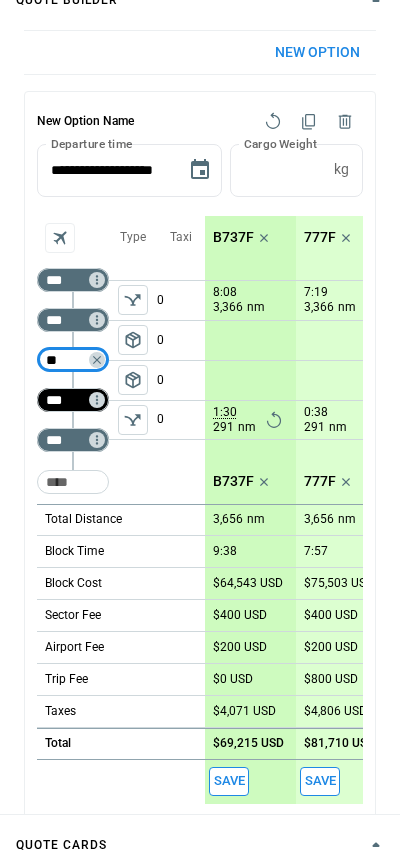 type on "***" 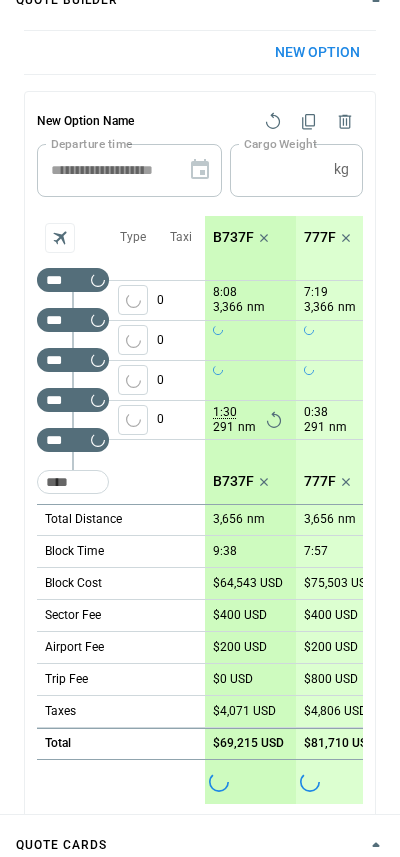 click 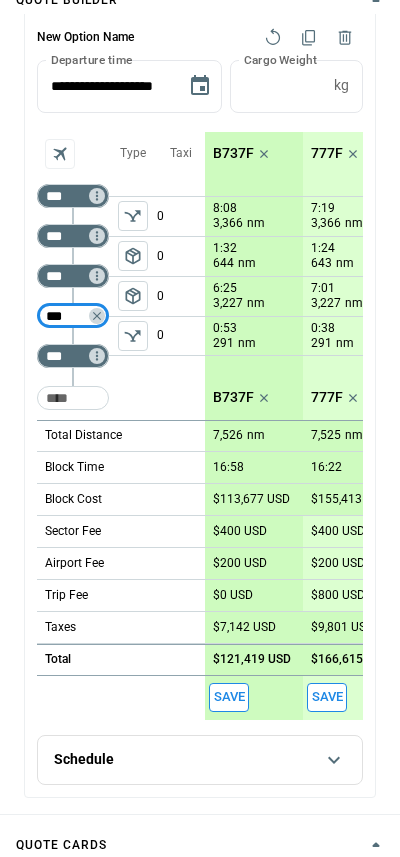 scroll, scrollTop: 83, scrollLeft: 0, axis: vertical 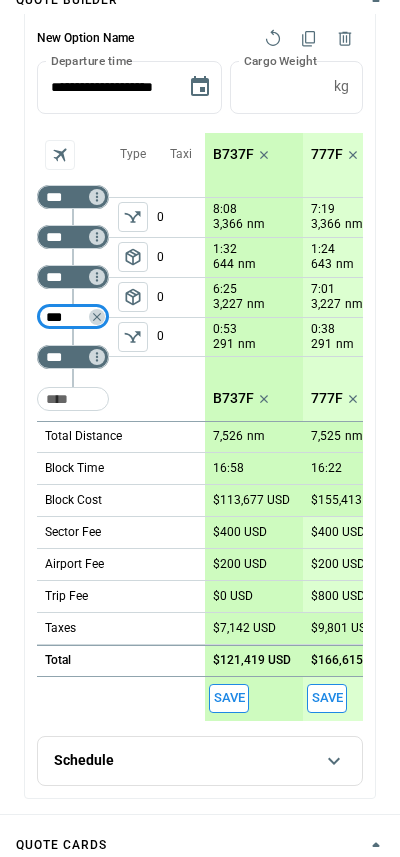 click on "Taxi 0 0 0 0" at bounding box center (181, 277) 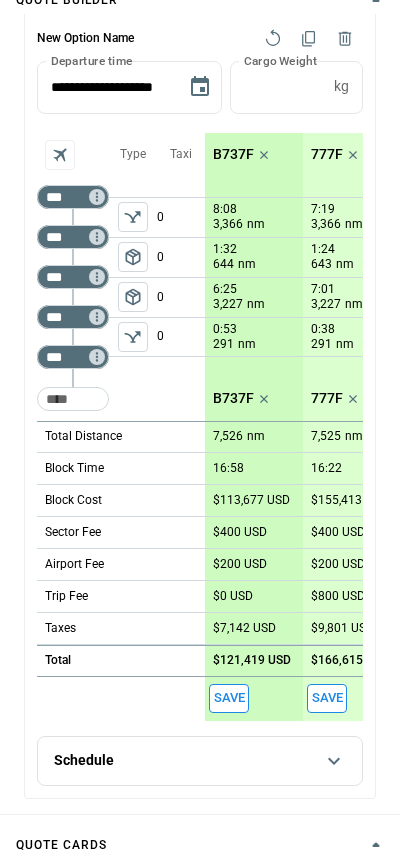 click on "B737F" at bounding box center [233, 154] 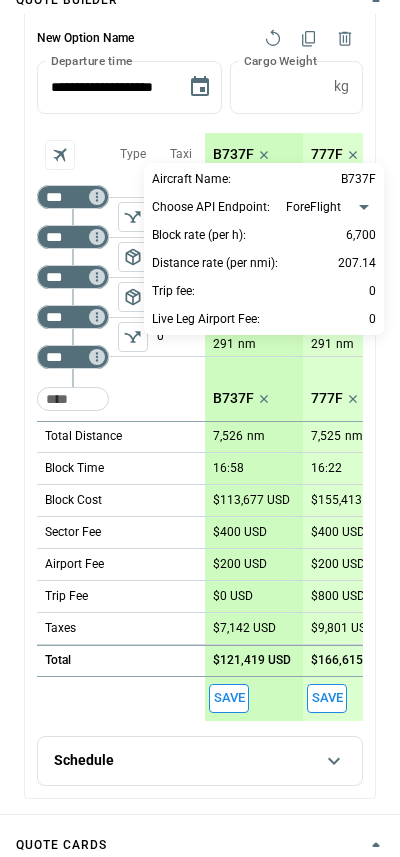 click at bounding box center [200, 428] 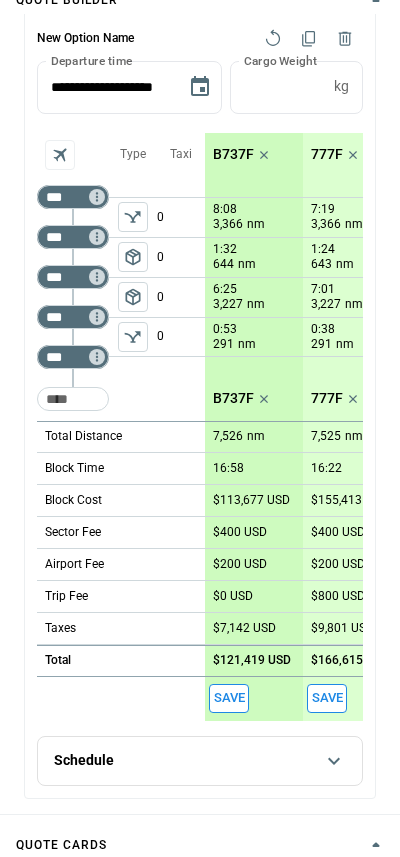 click on "B737F" at bounding box center [233, 154] 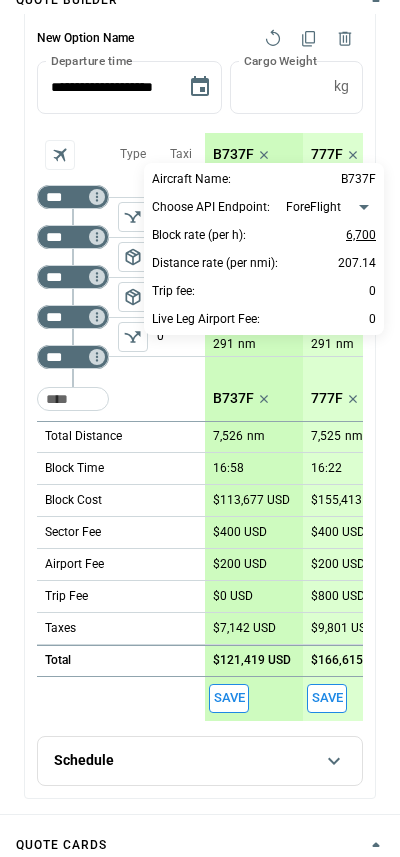 click on "6,700" at bounding box center (361, 235) 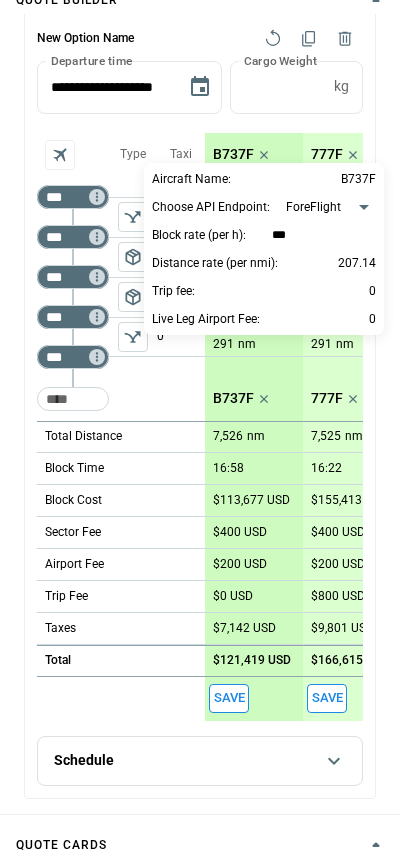 type on "****" 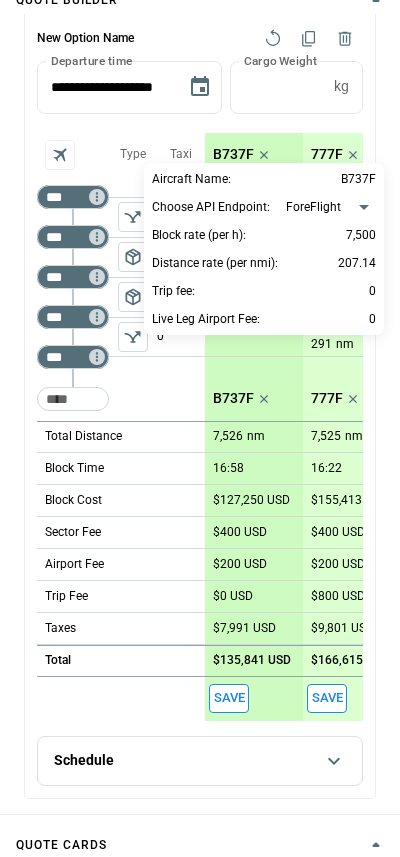 click at bounding box center [200, 428] 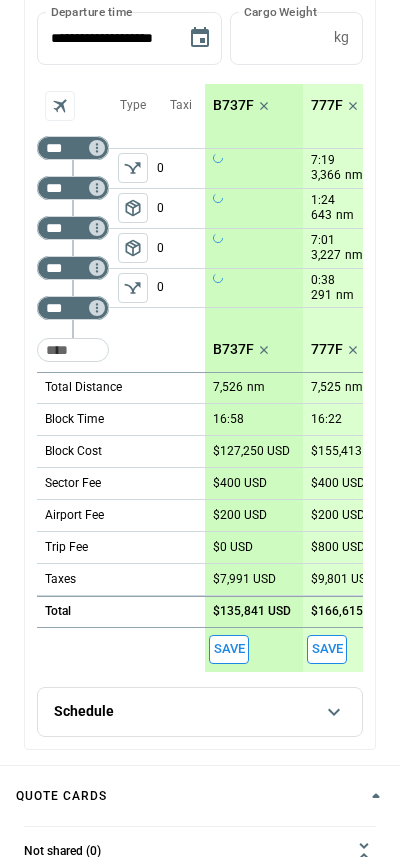 scroll, scrollTop: 228, scrollLeft: 0, axis: vertical 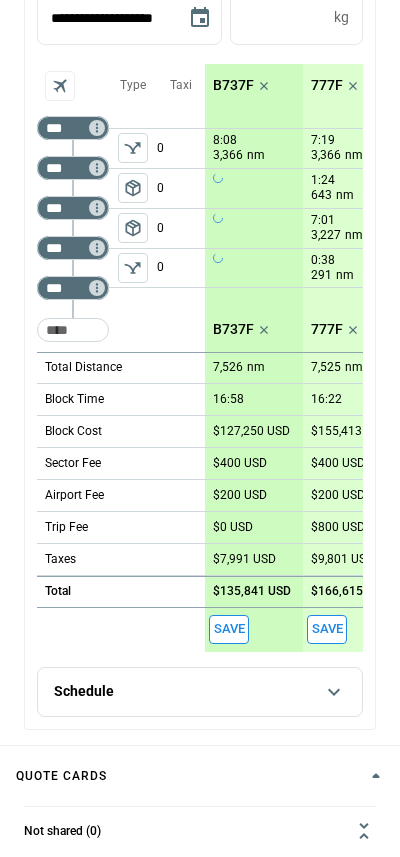 click on "$127,250 USD" at bounding box center (254, 432) 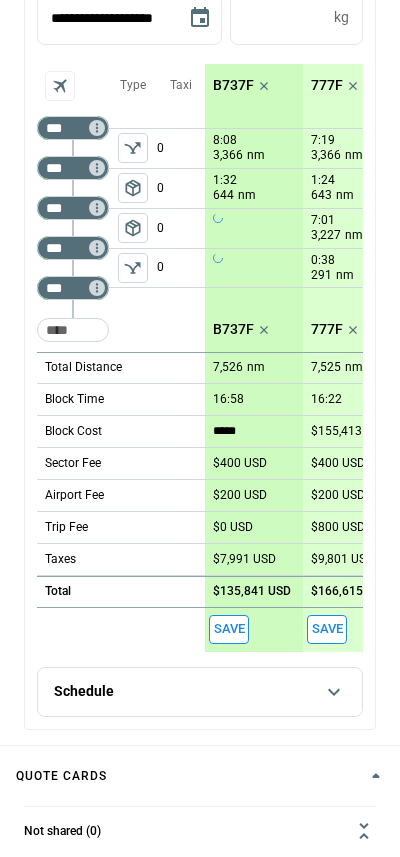 type on "******" 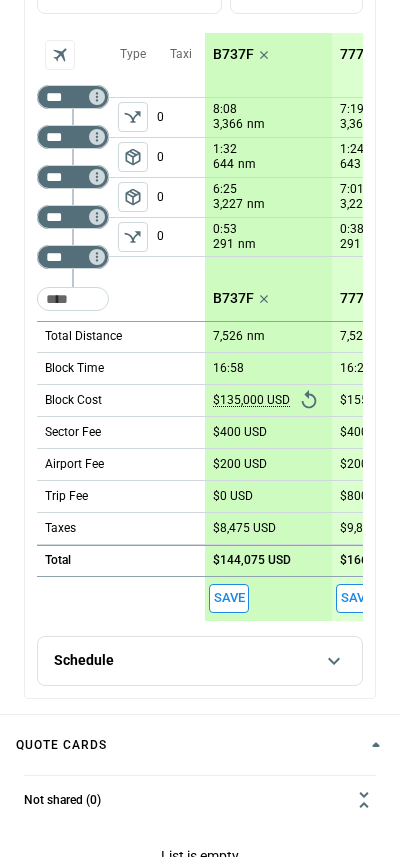 scroll, scrollTop: 266, scrollLeft: 0, axis: vertical 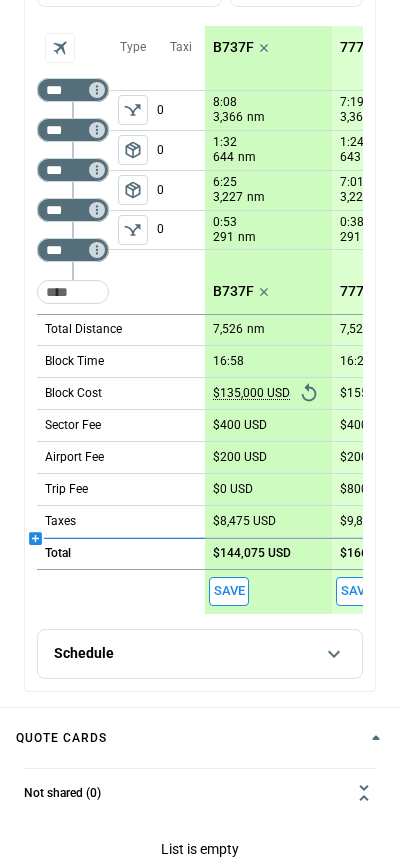 click at bounding box center (121, 538) 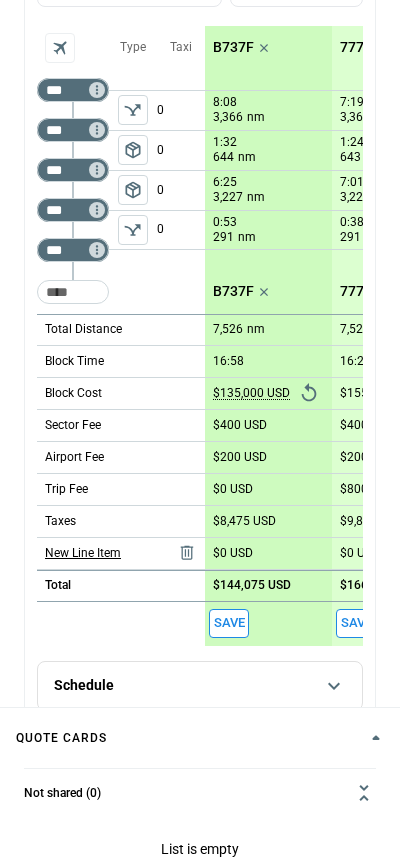 click on "New Line Item" at bounding box center [83, 553] 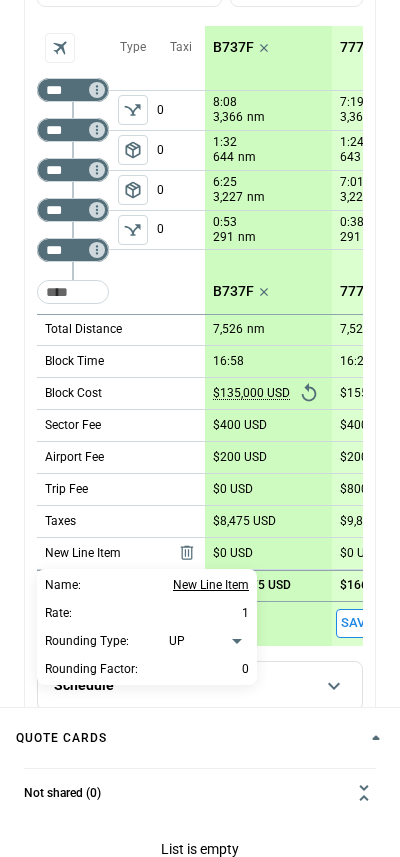 click on "New Line Item" at bounding box center [211, 585] 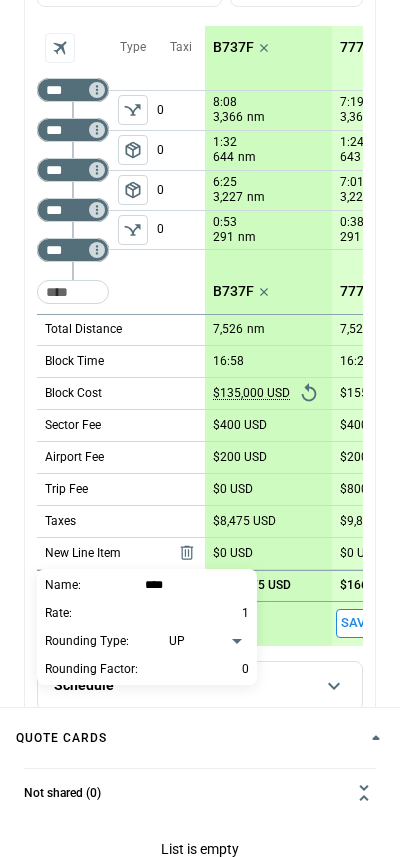type on "*****" 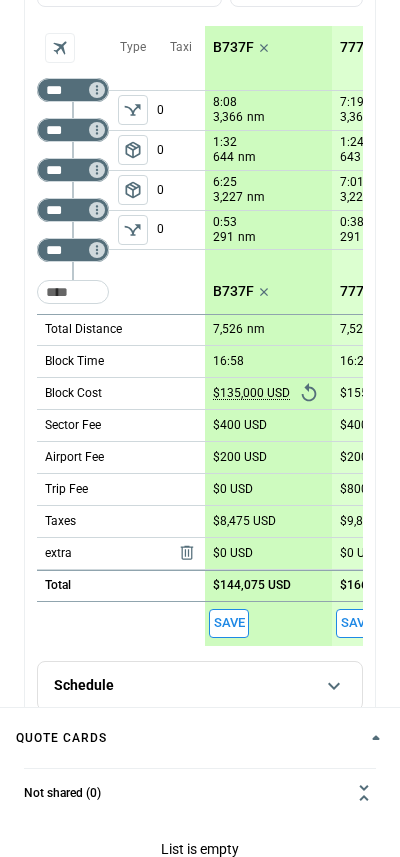 click on "$0 USD" at bounding box center [233, 553] 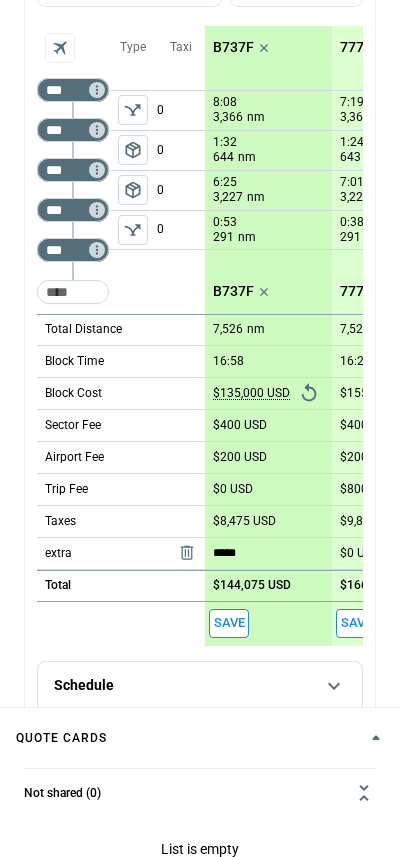 type on "******" 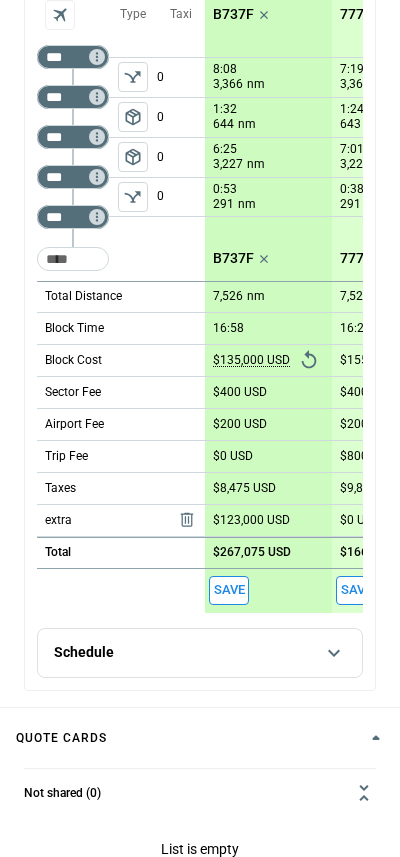 scroll, scrollTop: 115, scrollLeft: 0, axis: vertical 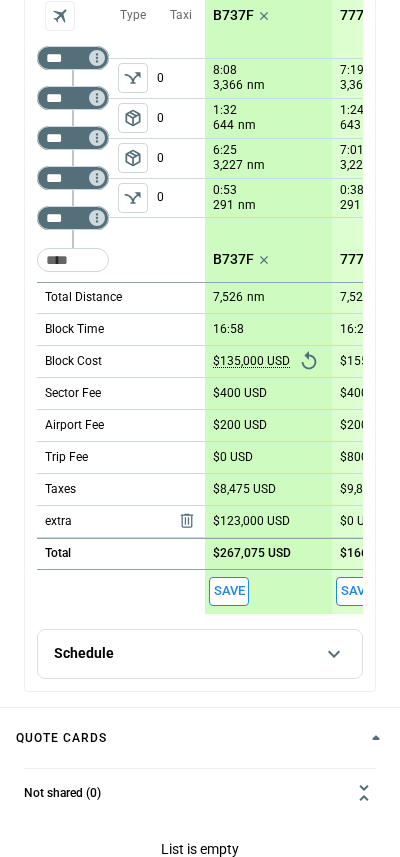 click on "$267,075 USD" at bounding box center [252, 553] 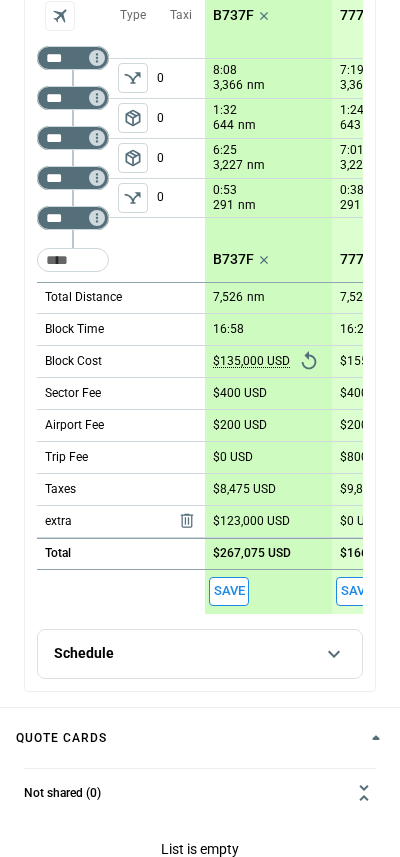 scroll, scrollTop: 0, scrollLeft: 0, axis: both 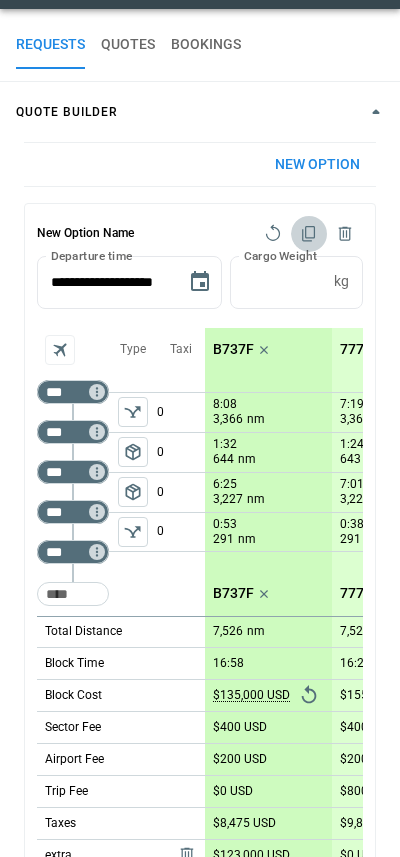 click 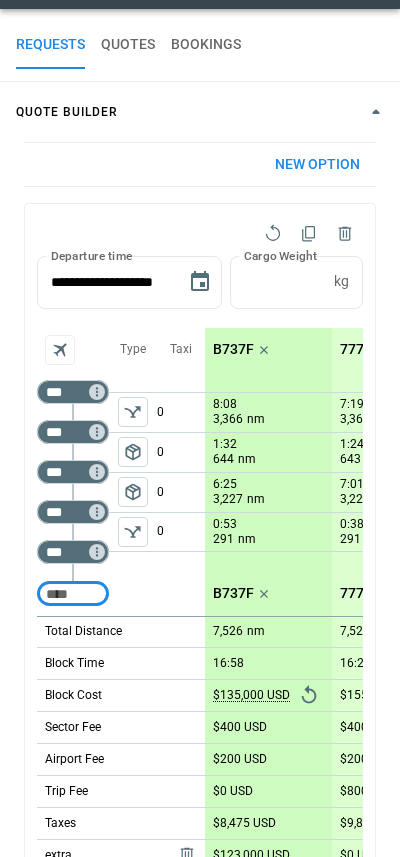type on "**********" 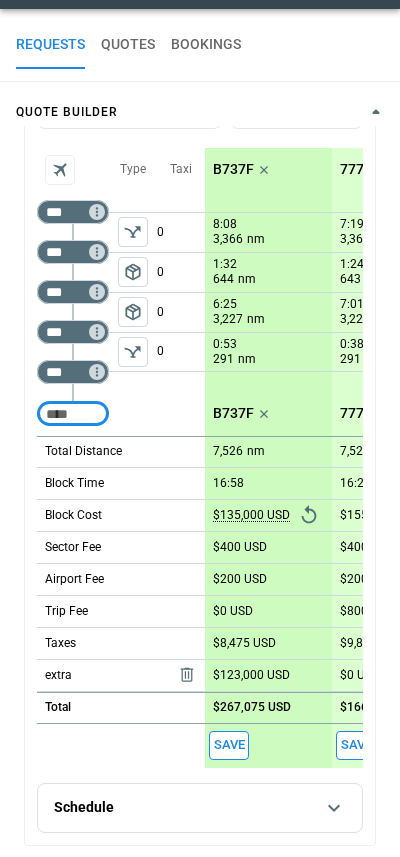 scroll, scrollTop: 196, scrollLeft: 0, axis: vertical 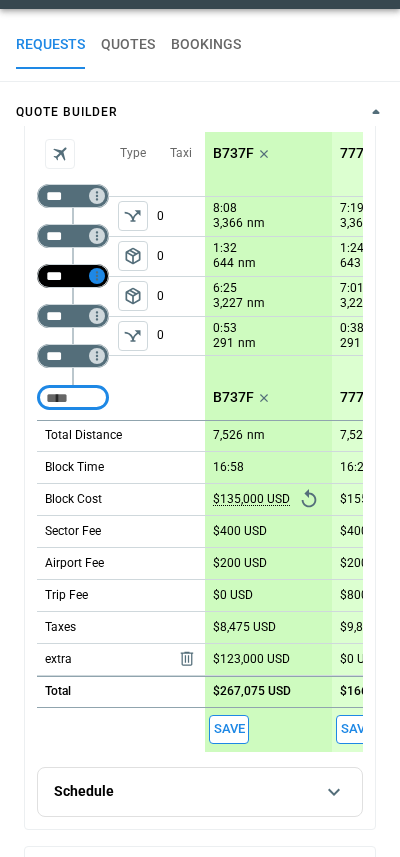 click 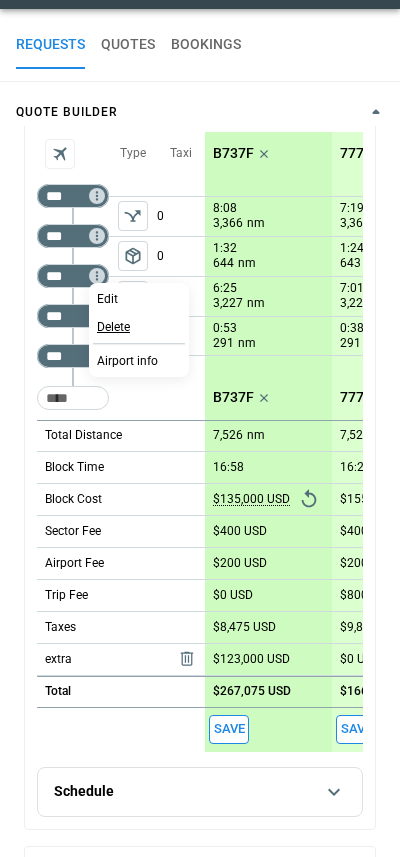 click on "Delete" at bounding box center [113, 327] 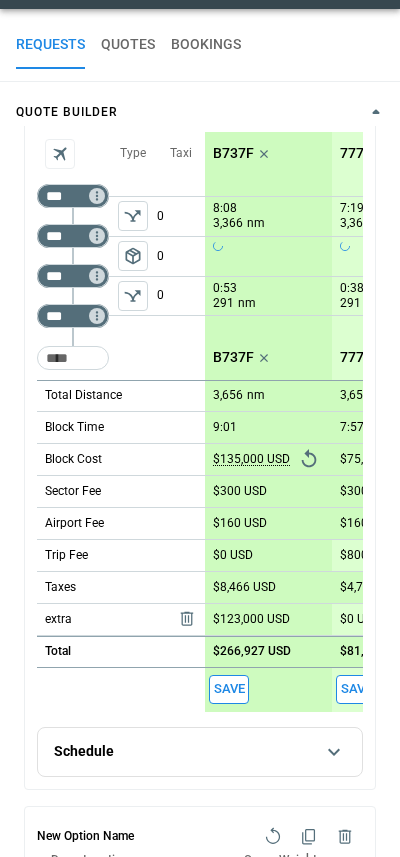 click on "Type package_2" at bounding box center (133, 256) 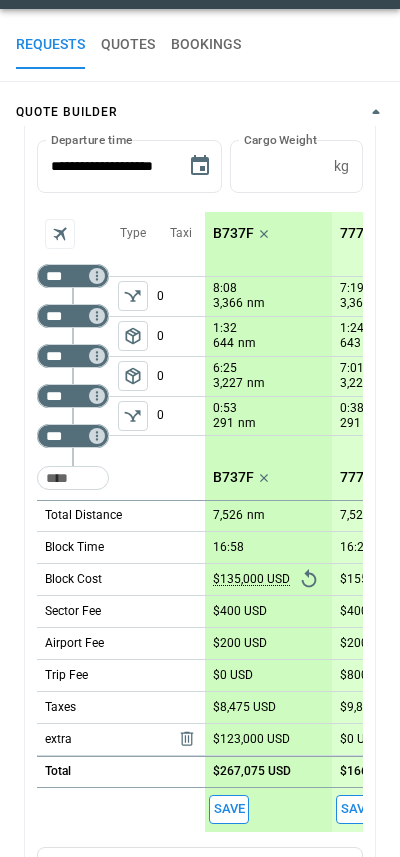 scroll, scrollTop: 914, scrollLeft: 0, axis: vertical 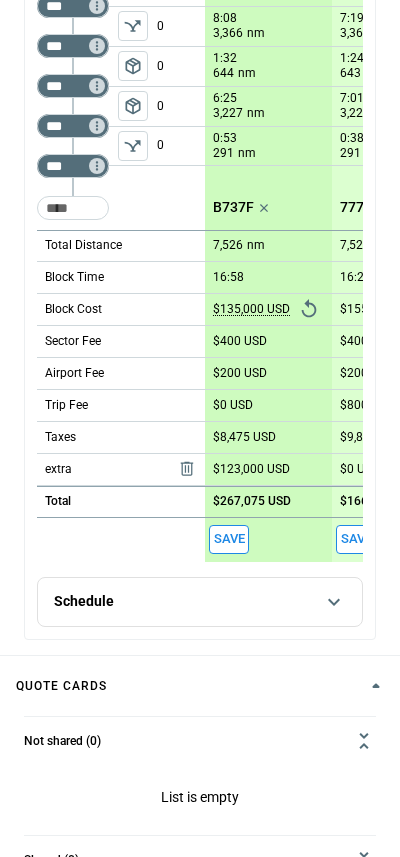 click on "$267,075 USD" at bounding box center (252, 501) 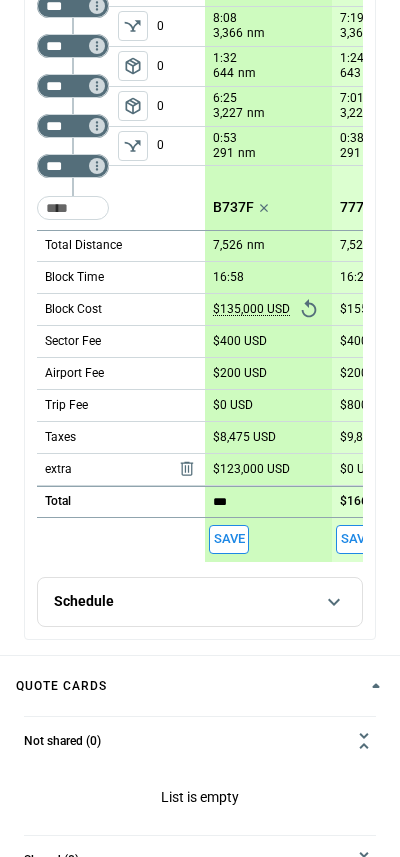 type on "****" 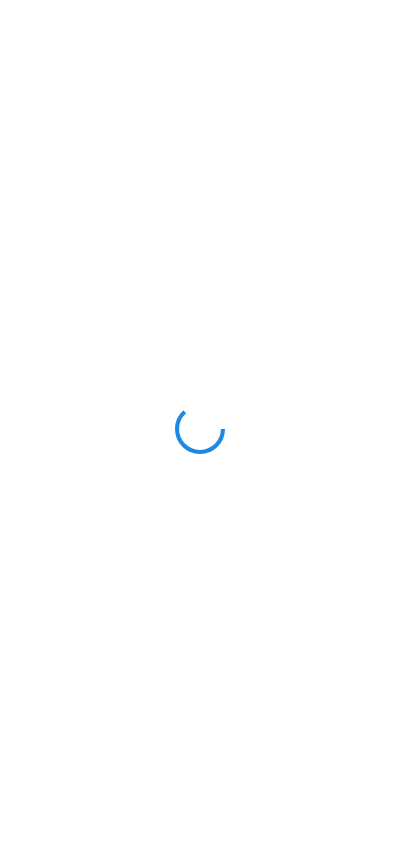 scroll, scrollTop: 0, scrollLeft: 0, axis: both 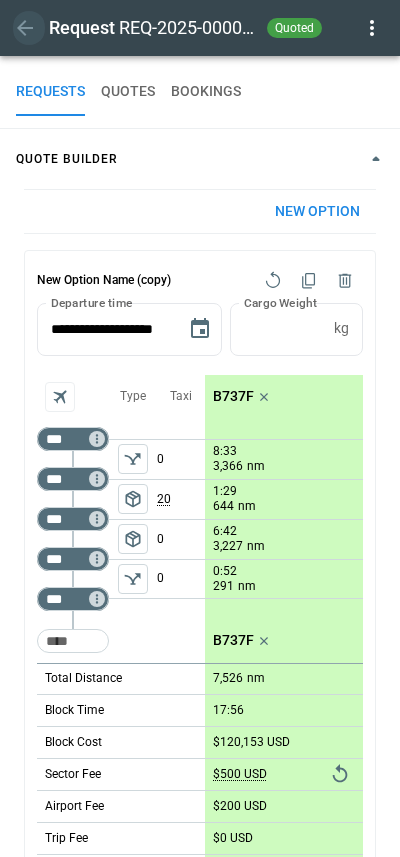 click 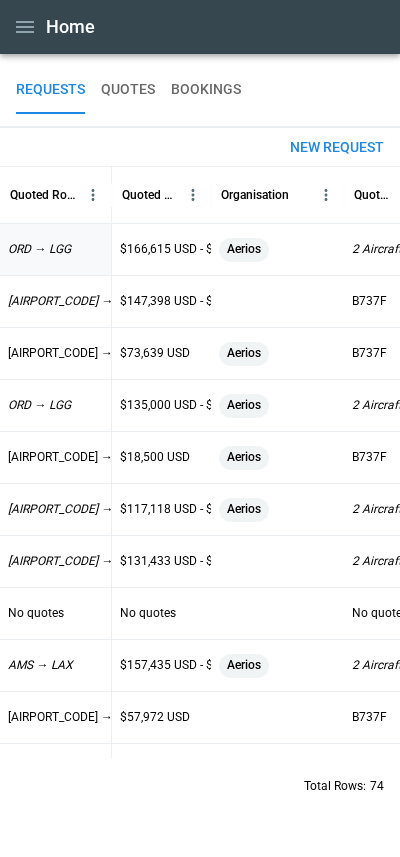 scroll, scrollTop: 0, scrollLeft: 195, axis: horizontal 